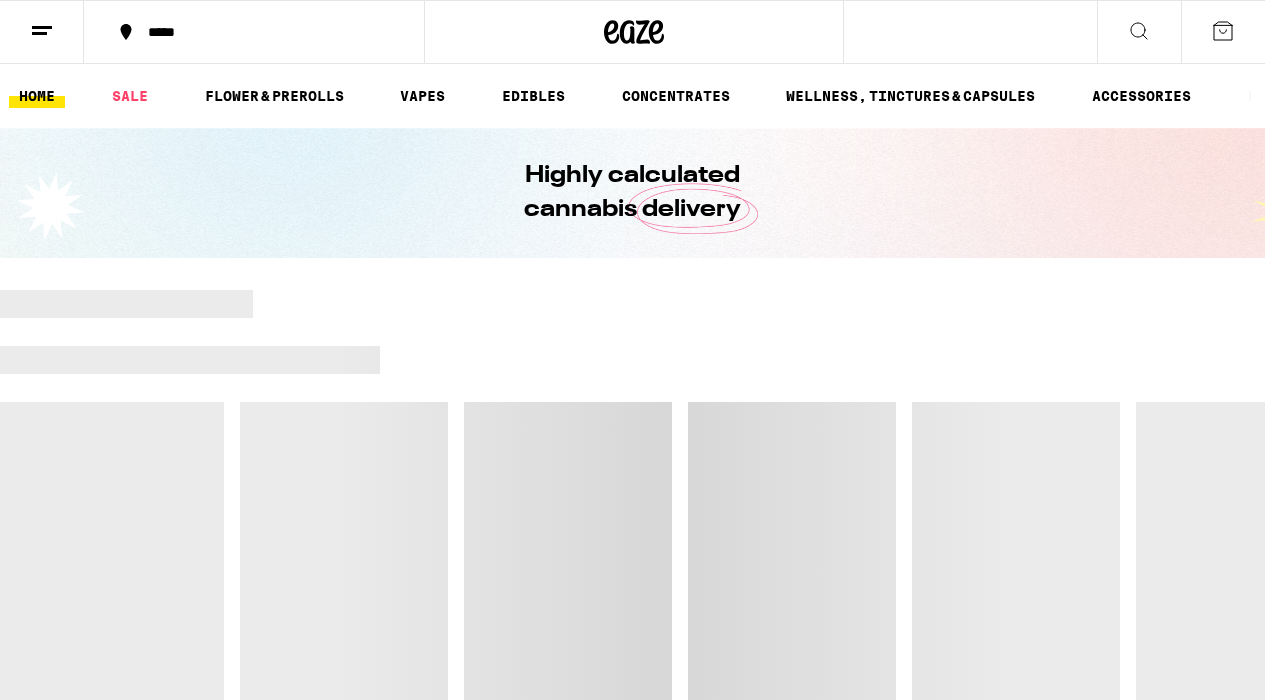 scroll, scrollTop: 0, scrollLeft: 0, axis: both 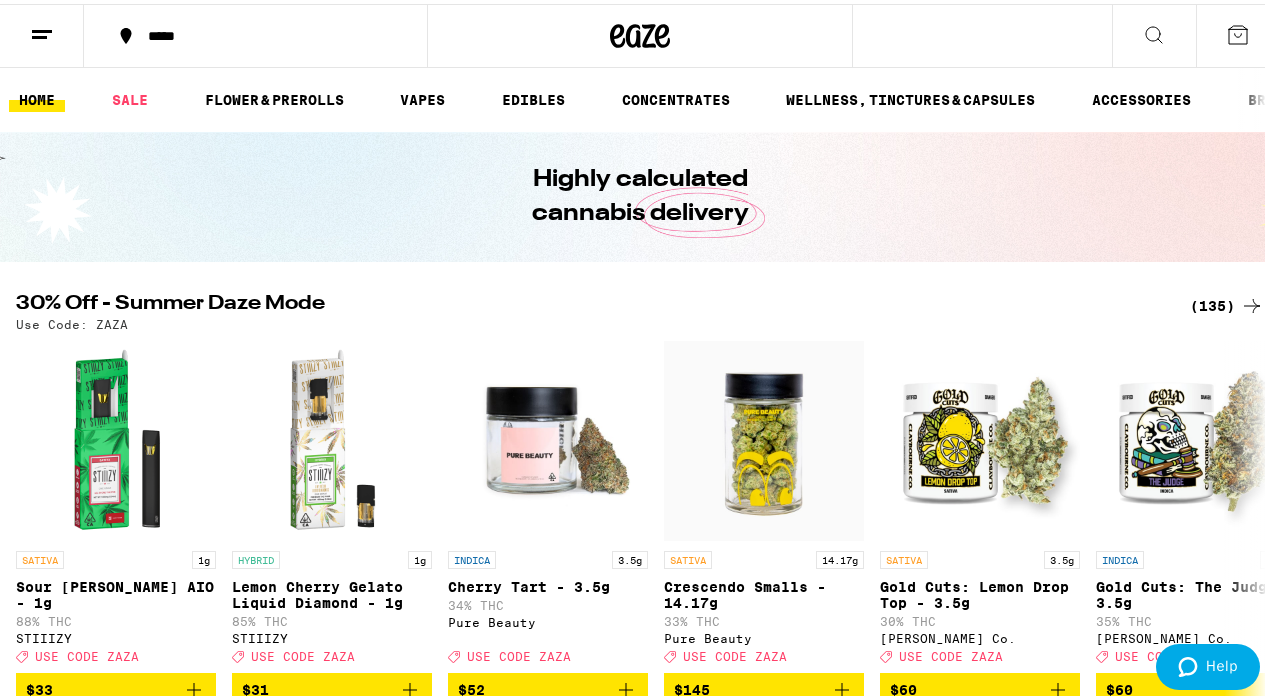 click on "(135)" at bounding box center [1227, 302] 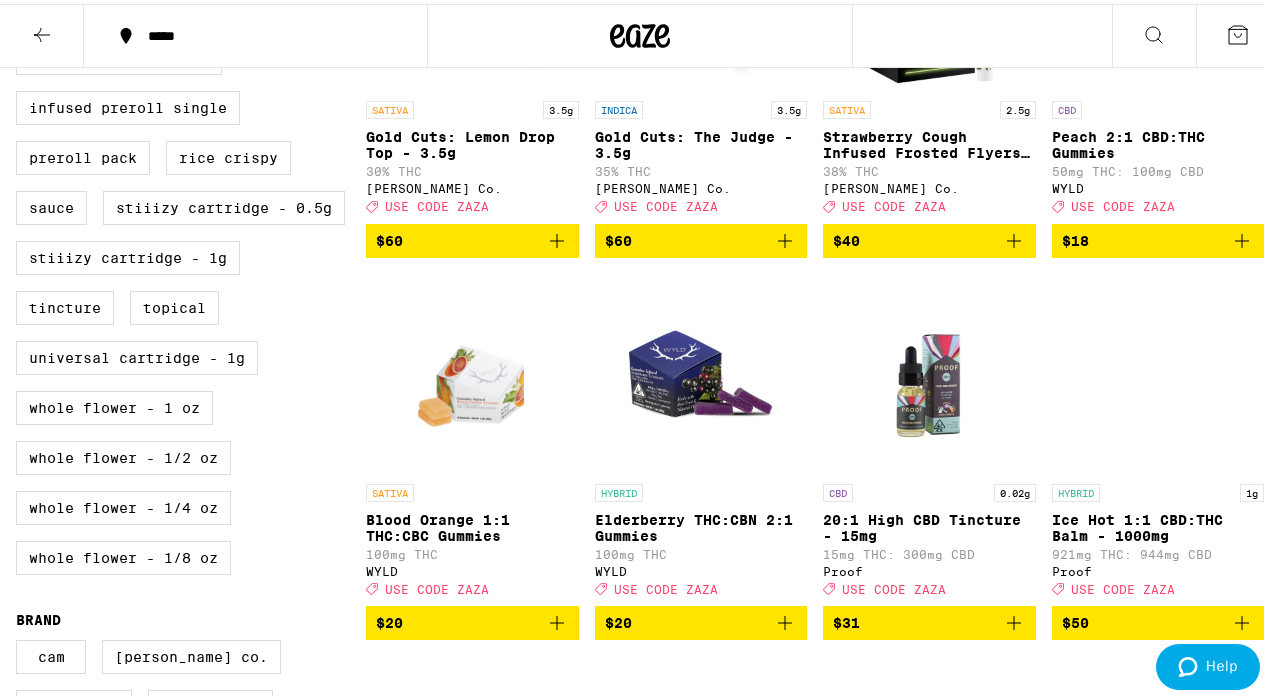 scroll, scrollTop: 765, scrollLeft: 0, axis: vertical 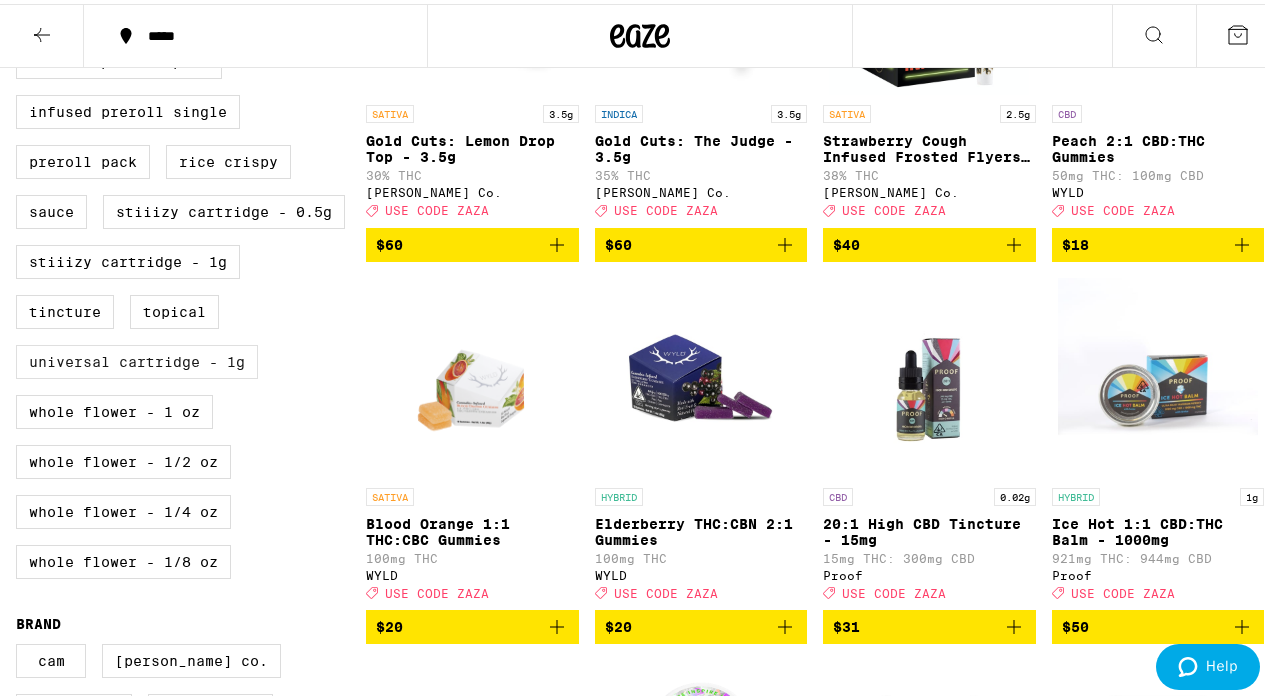 click on "Universal Cartridge - 1g" at bounding box center [137, 358] 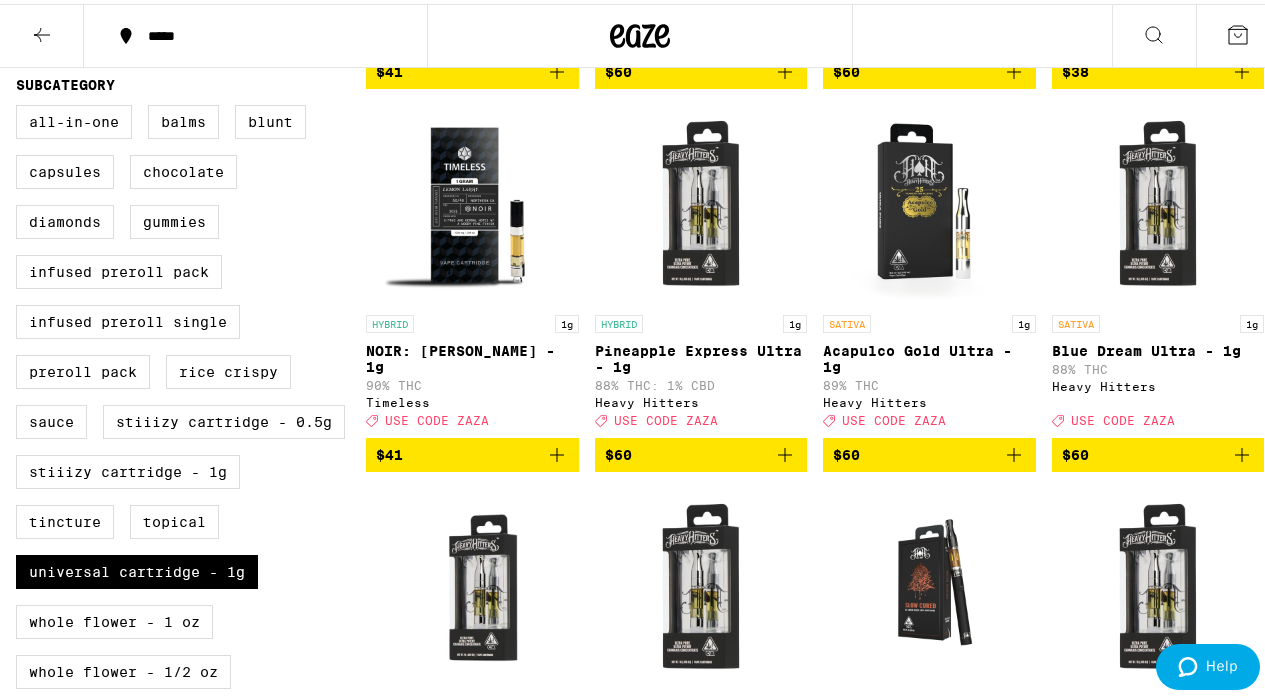 scroll, scrollTop: 180, scrollLeft: 0, axis: vertical 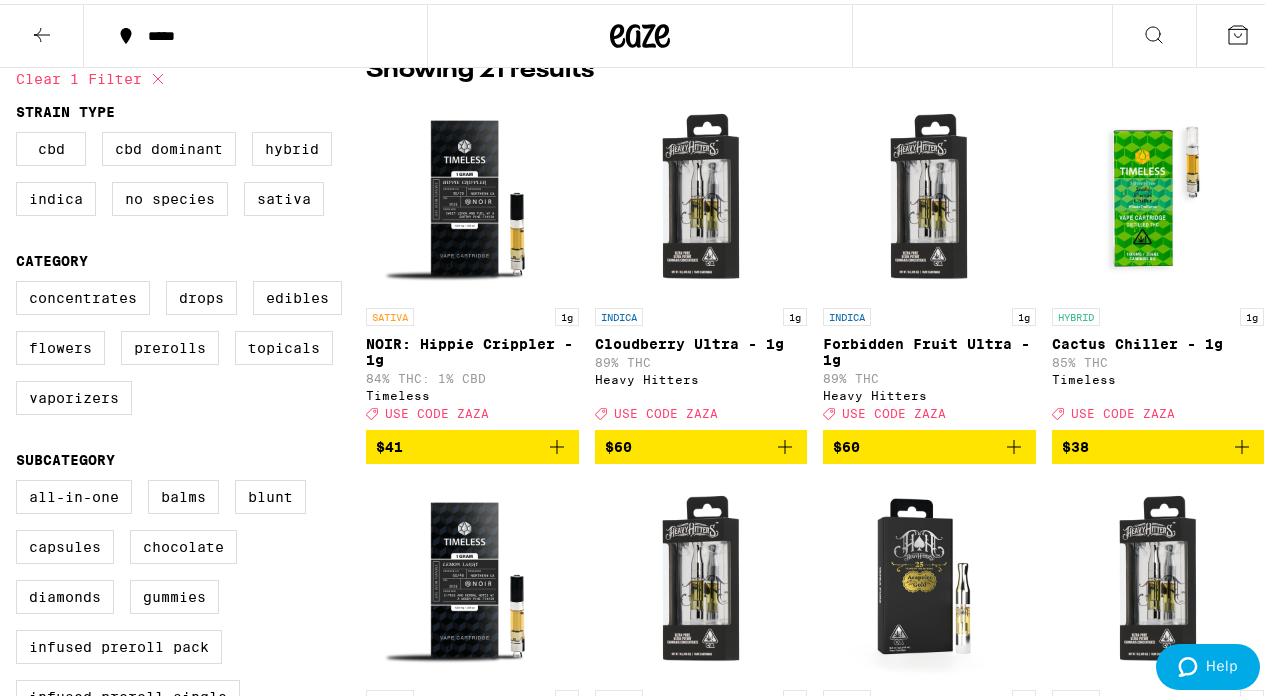 click 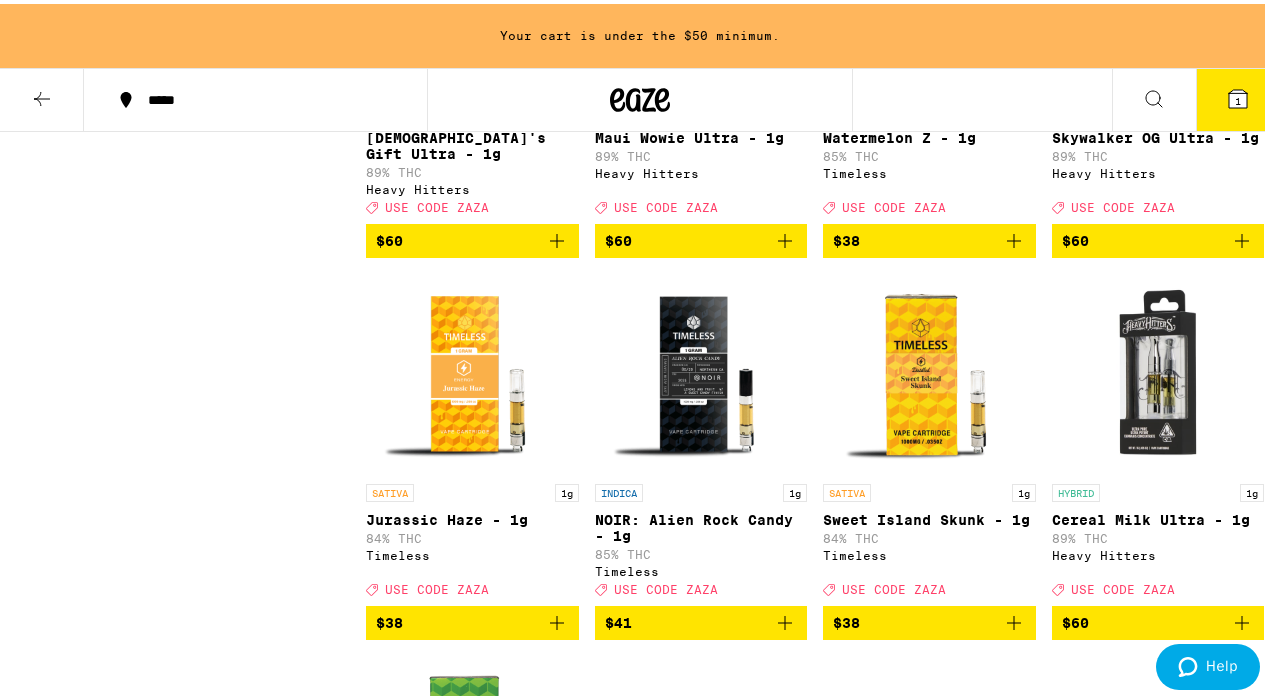 scroll, scrollTop: 2325, scrollLeft: 0, axis: vertical 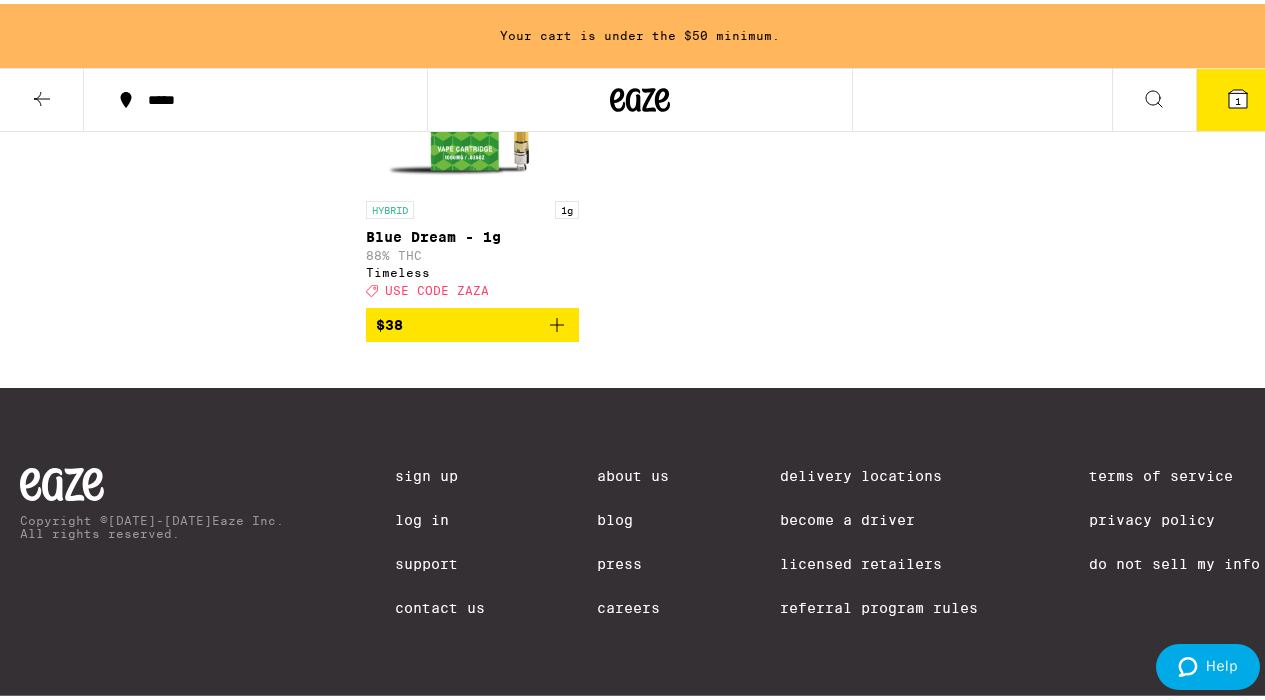 click 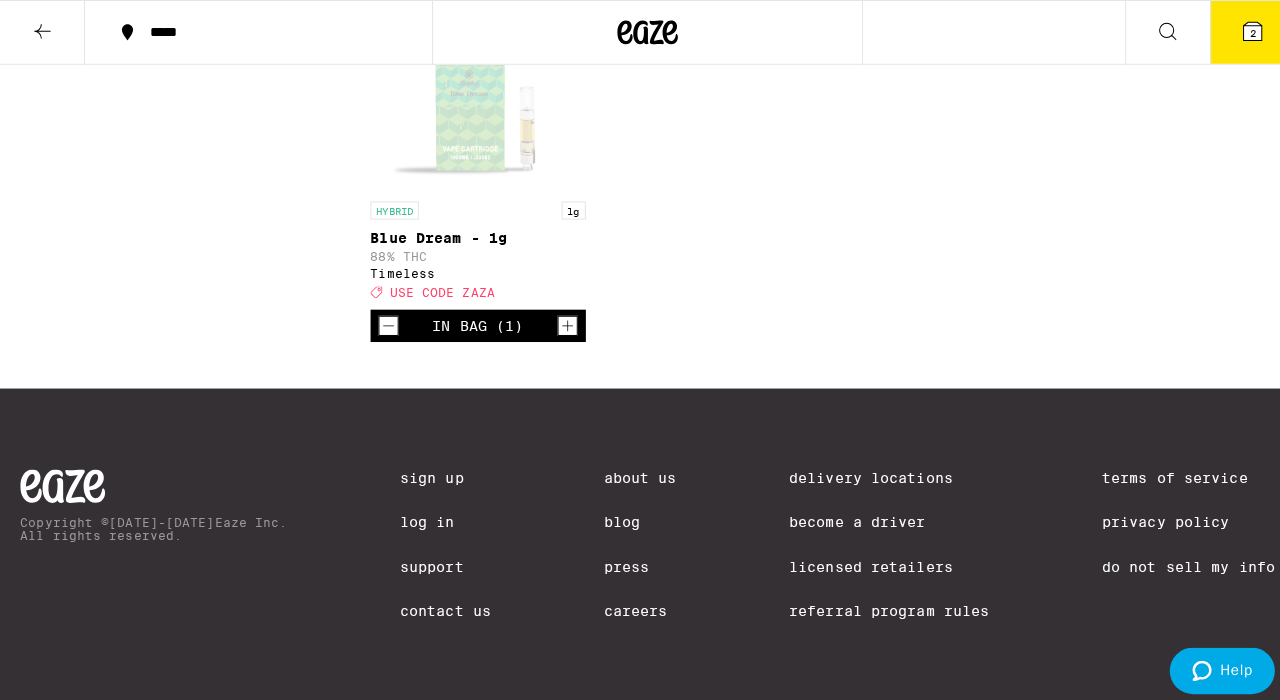scroll, scrollTop: 2261, scrollLeft: 0, axis: vertical 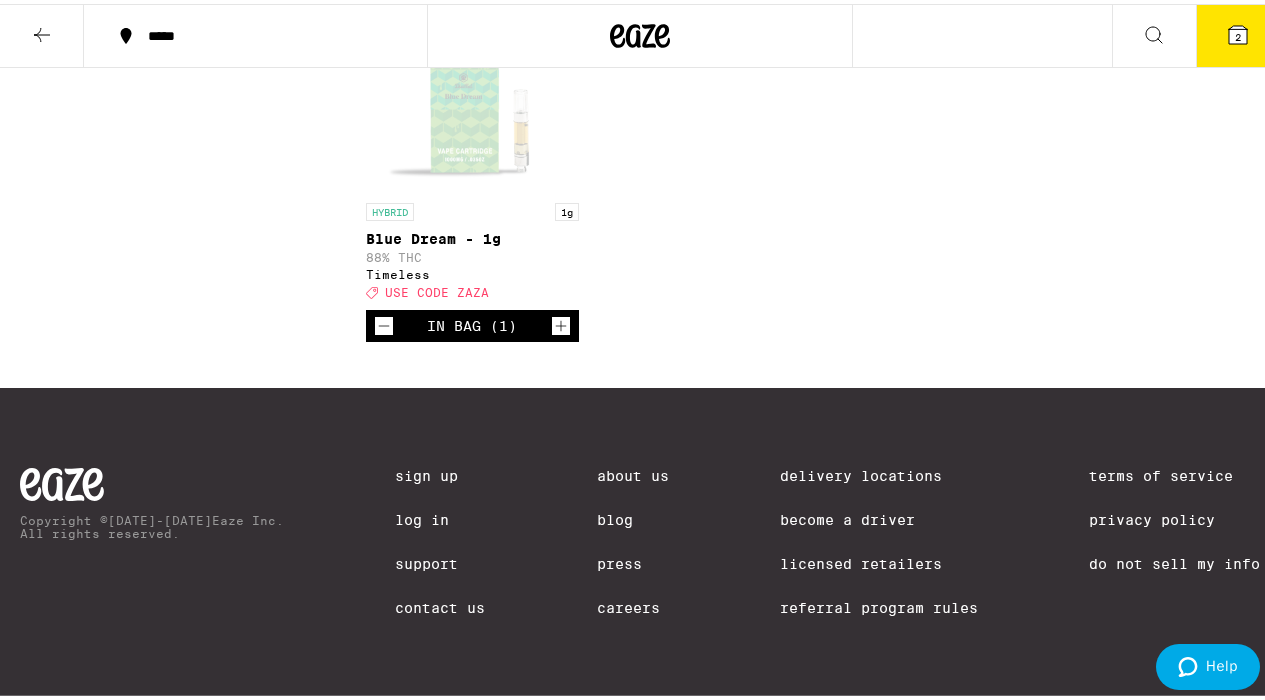 click on "2" at bounding box center [1238, 32] 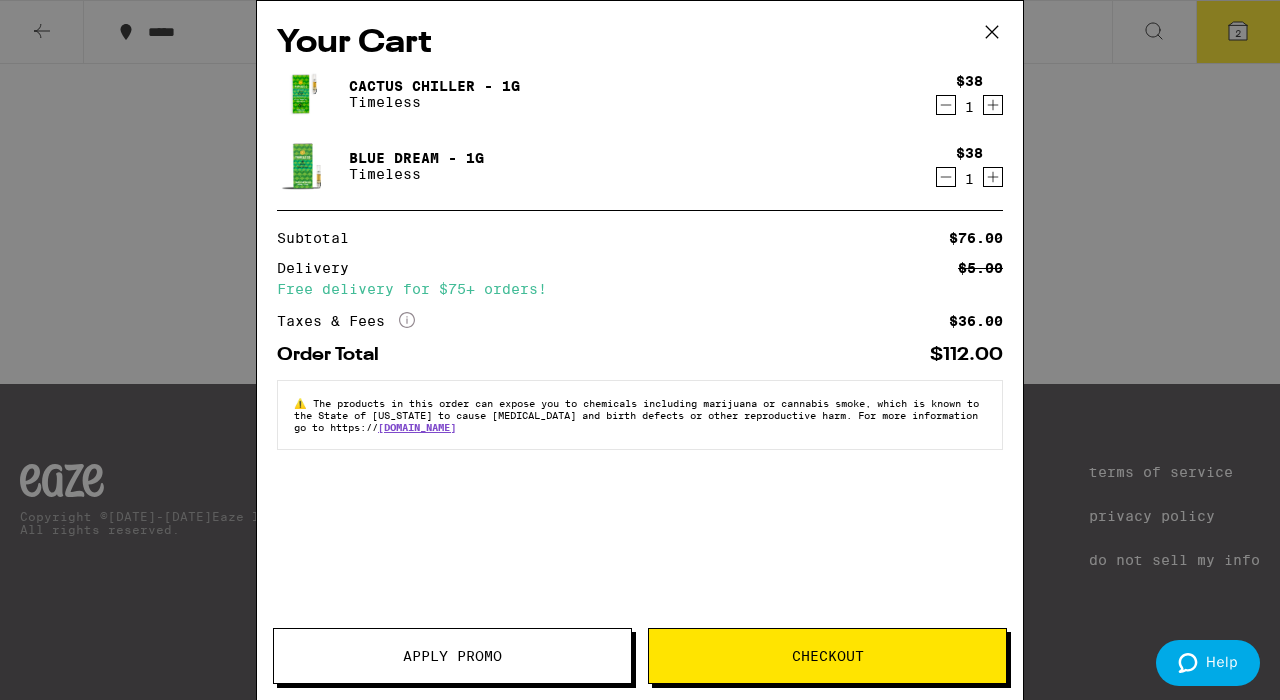 click on "Apply Promo" at bounding box center [452, 656] 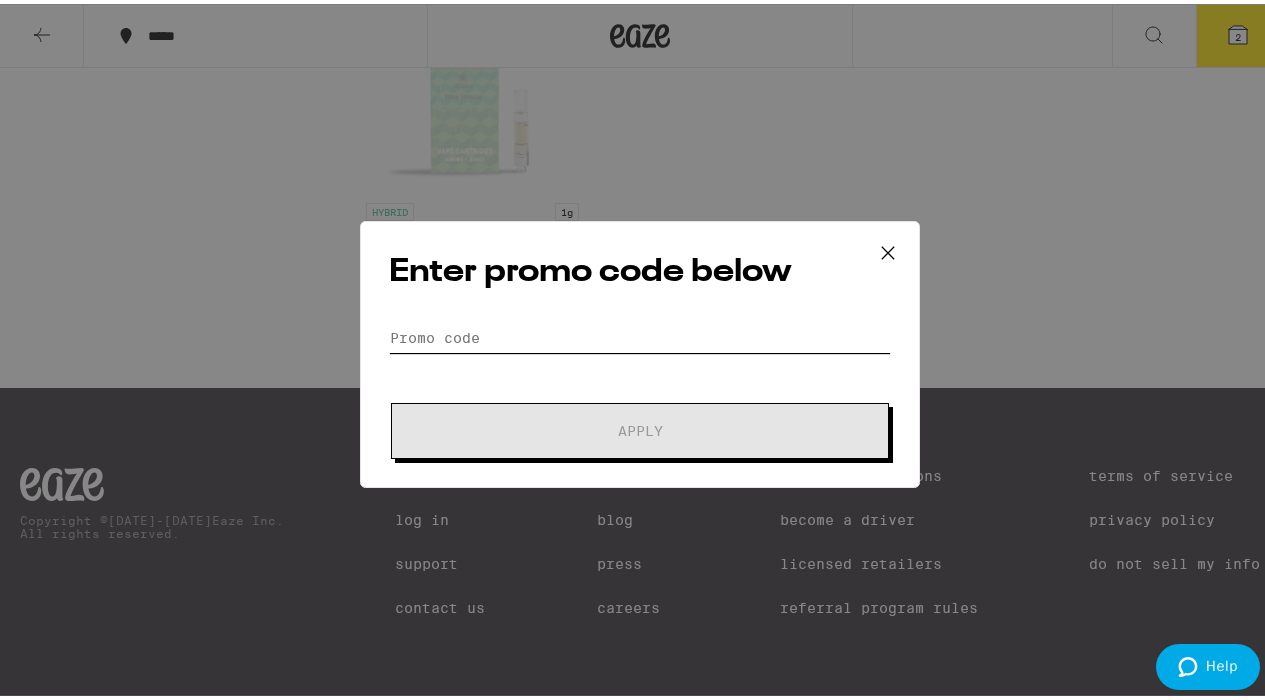 click on "Promo Code" at bounding box center [640, 334] 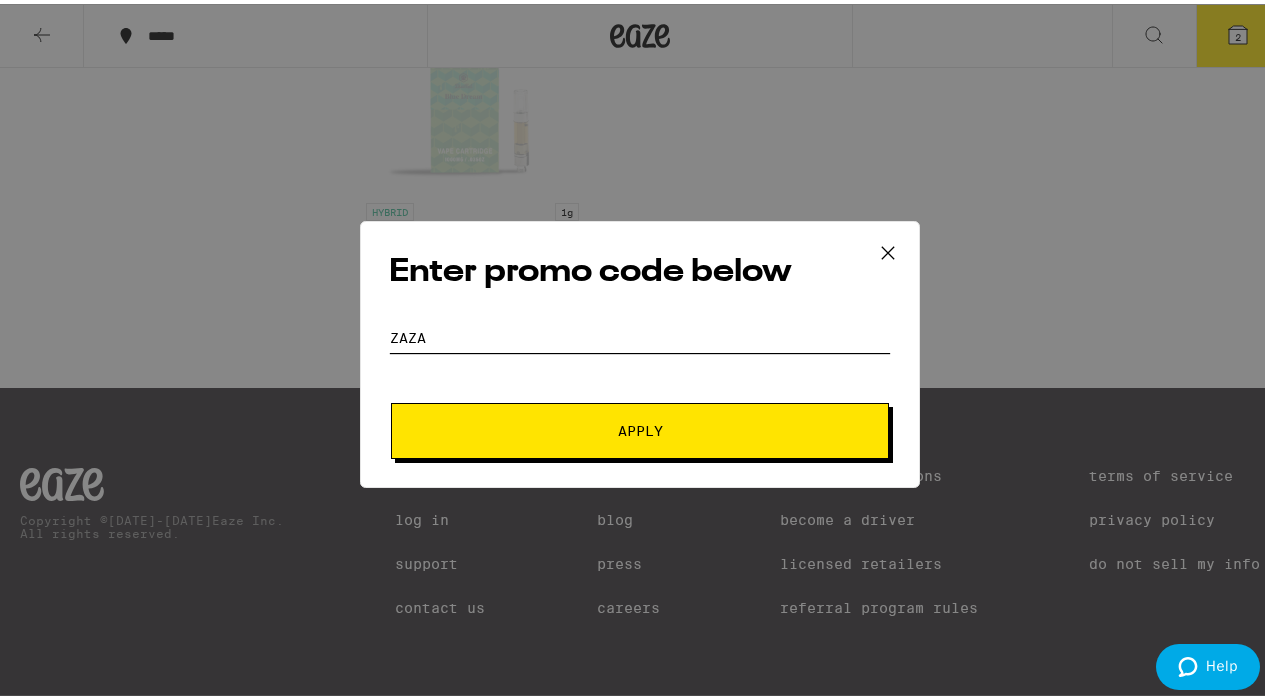 type on "zaza" 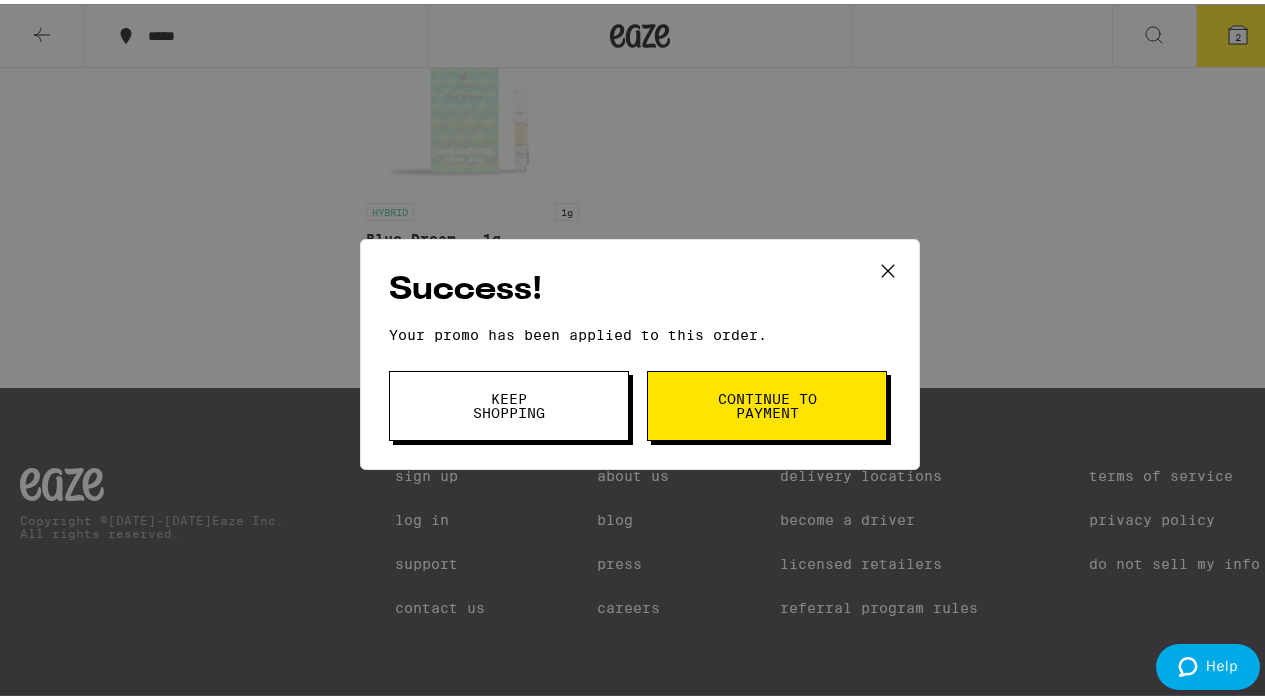 click on "Success! Your promo has been applied to this order. Promo Code zaza Keep Shopping Continue to payment" at bounding box center (640, 350) 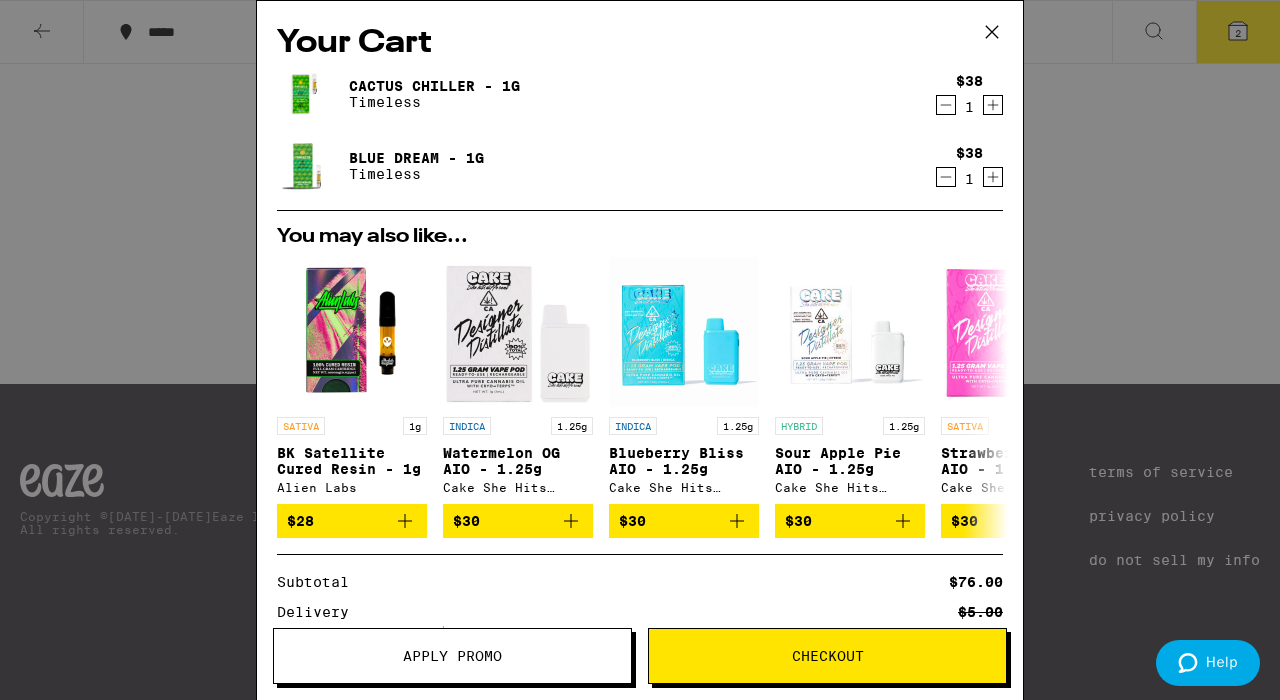 click on "Blue Dream - 1g Timeless" at bounding box center [601, 166] 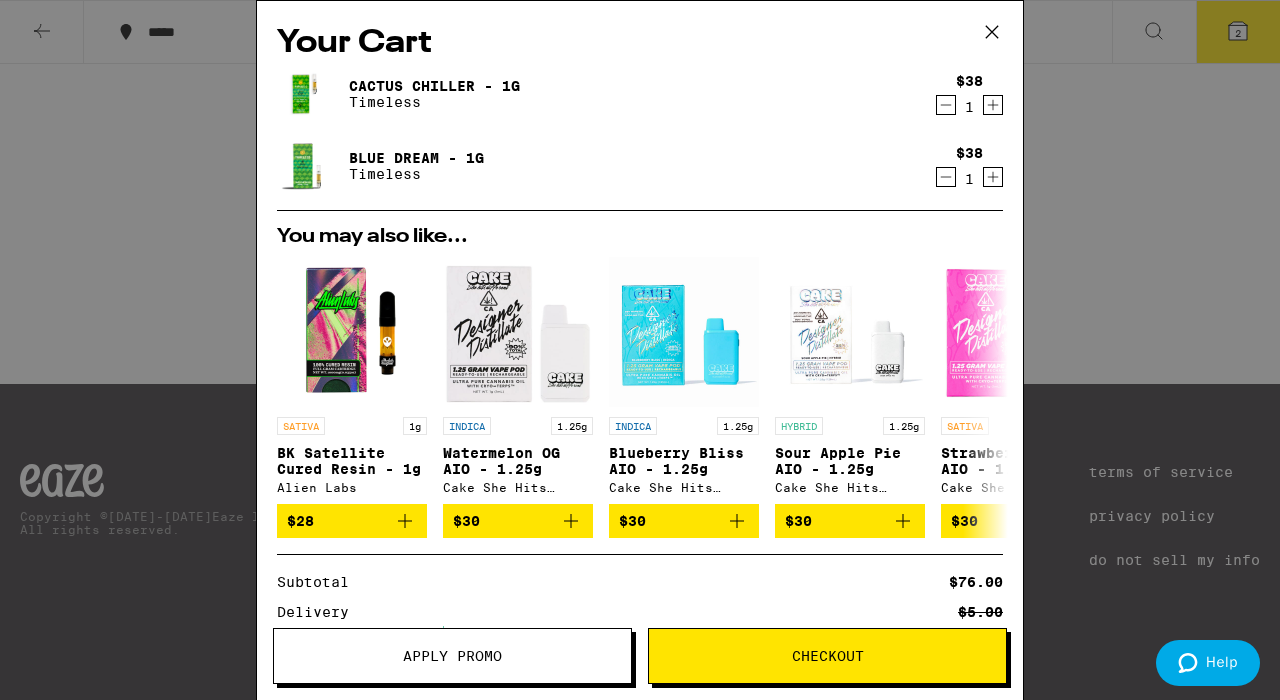 click on "Blue Dream - 1g Timeless" at bounding box center [601, 166] 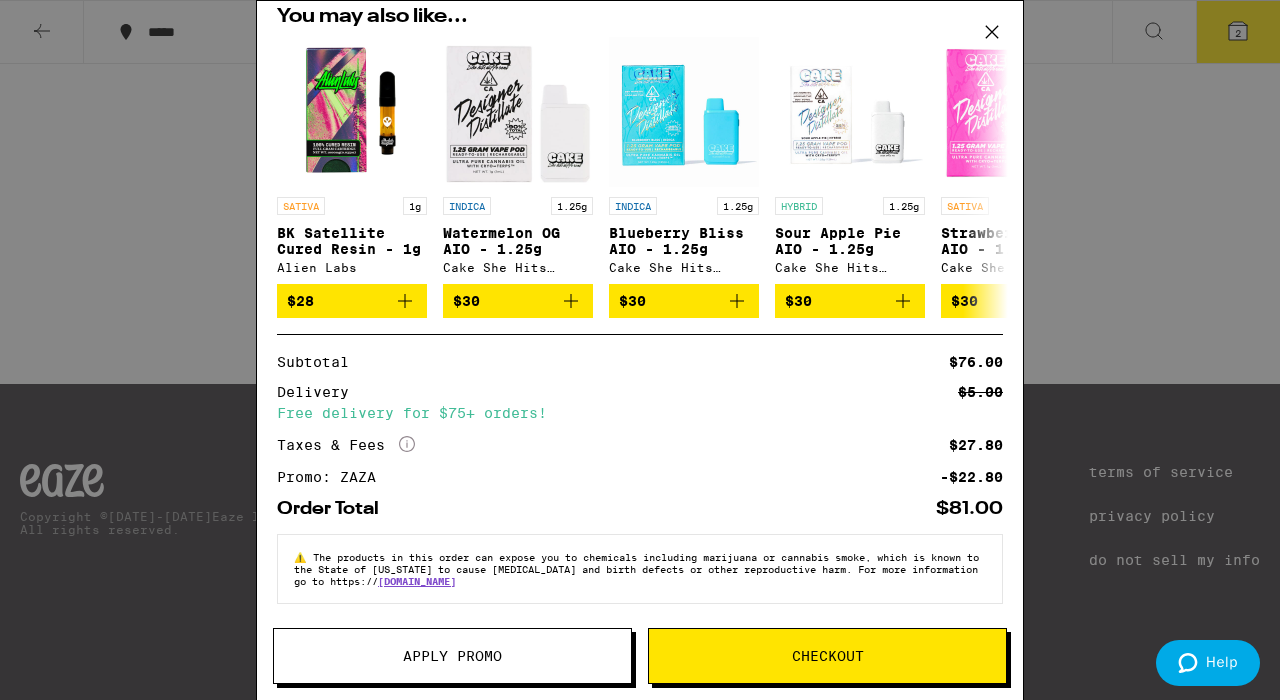 scroll, scrollTop: 0, scrollLeft: 0, axis: both 